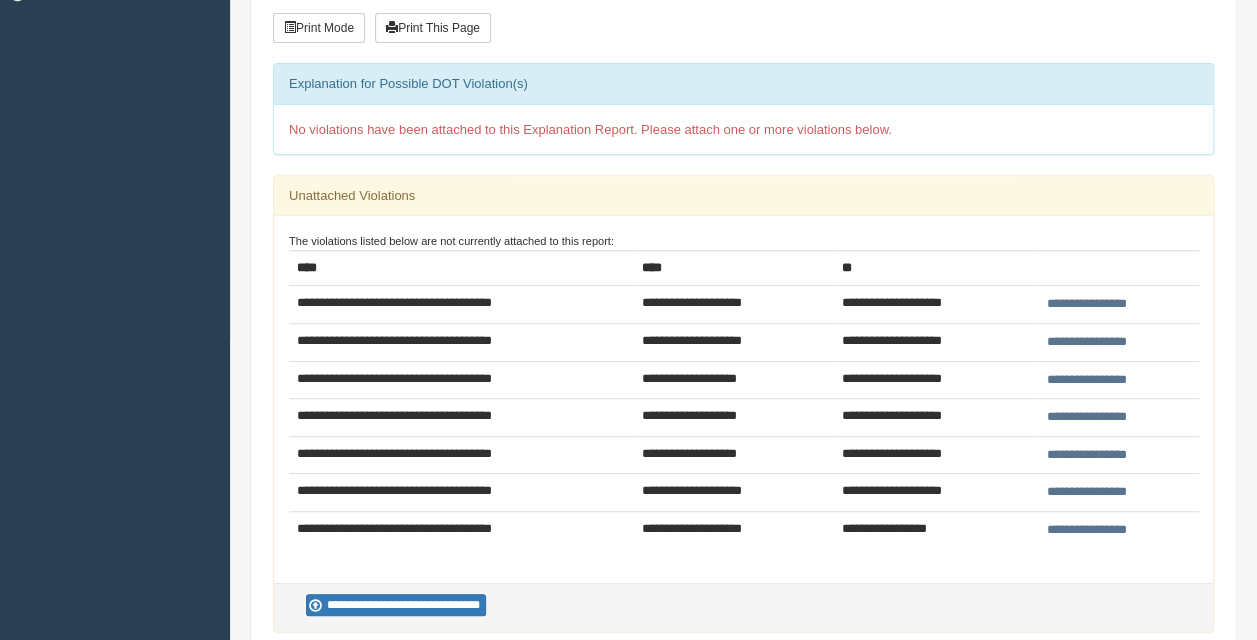 scroll, scrollTop: 0, scrollLeft: 0, axis: both 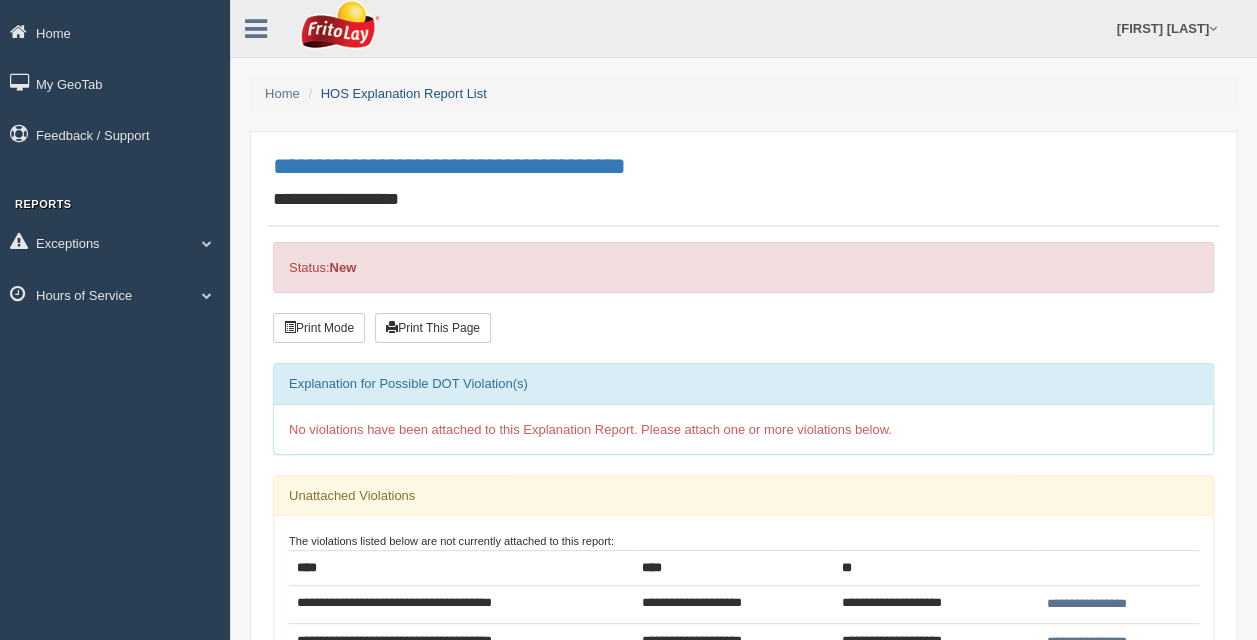 click on "HOS Explanation Report List" at bounding box center (404, 93) 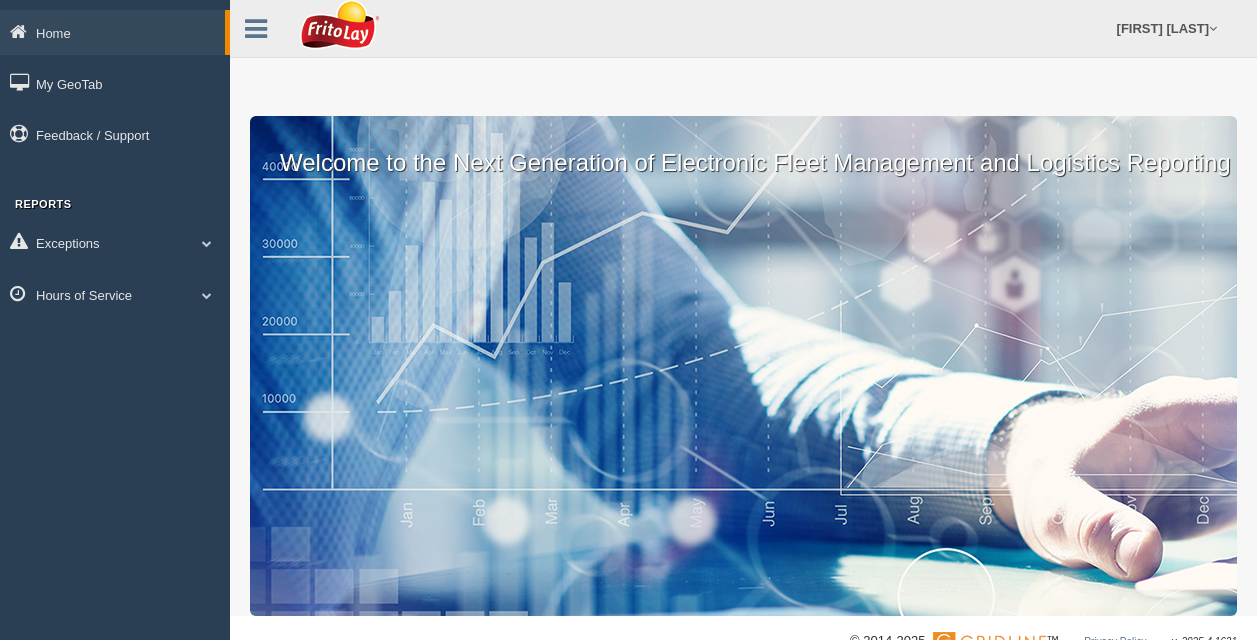 scroll, scrollTop: 0, scrollLeft: 0, axis: both 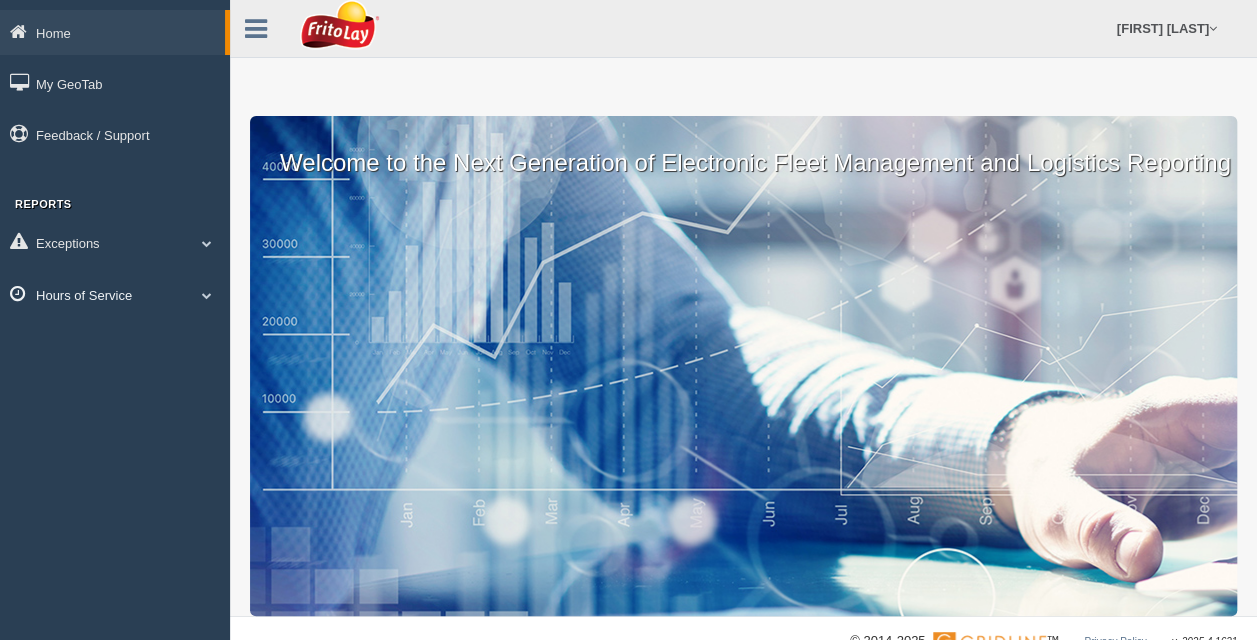 click on "Hours of Service" at bounding box center [112, 32] 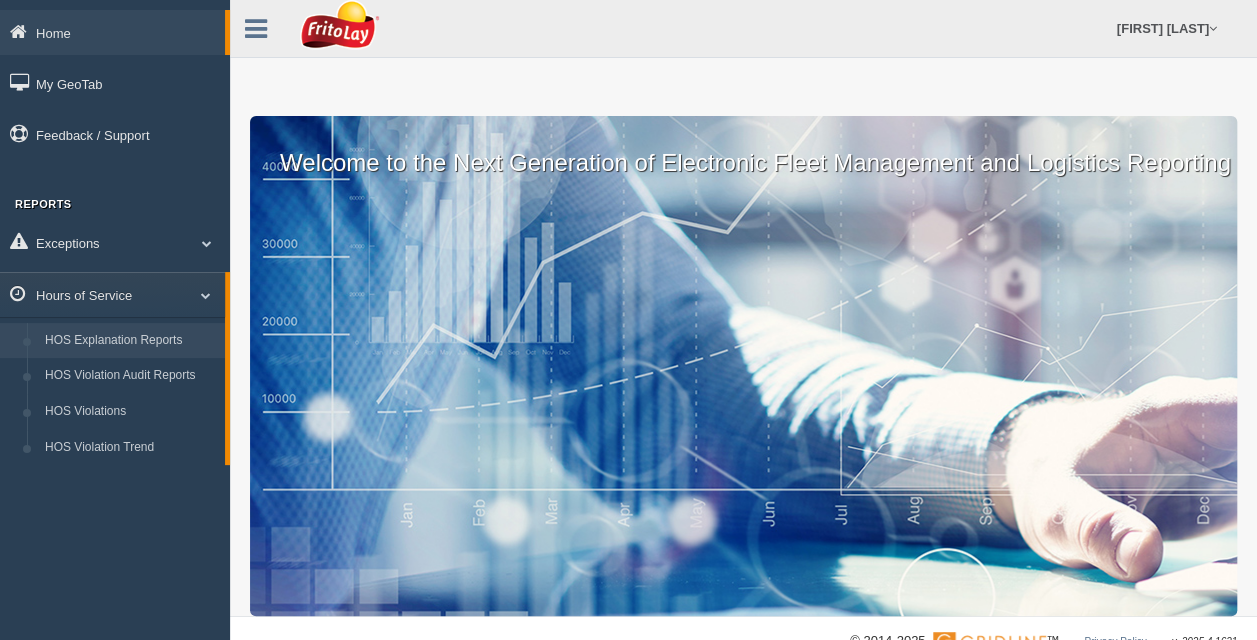 click on "HOS Explanation Reports" at bounding box center [130, 341] 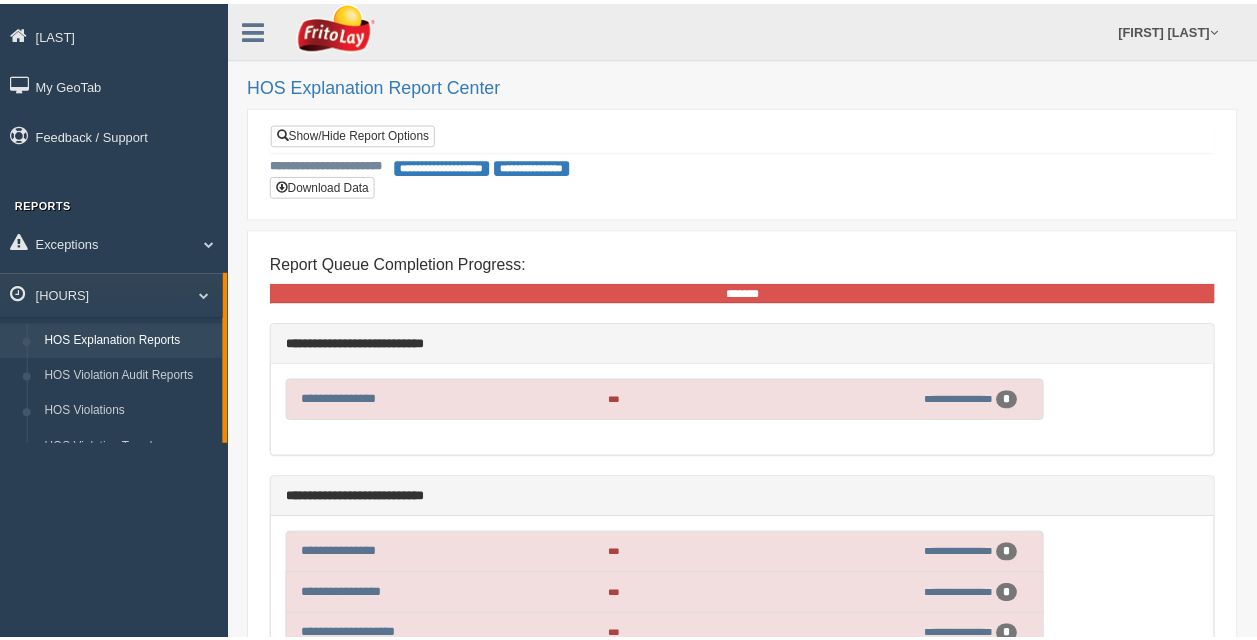 scroll, scrollTop: 0, scrollLeft: 0, axis: both 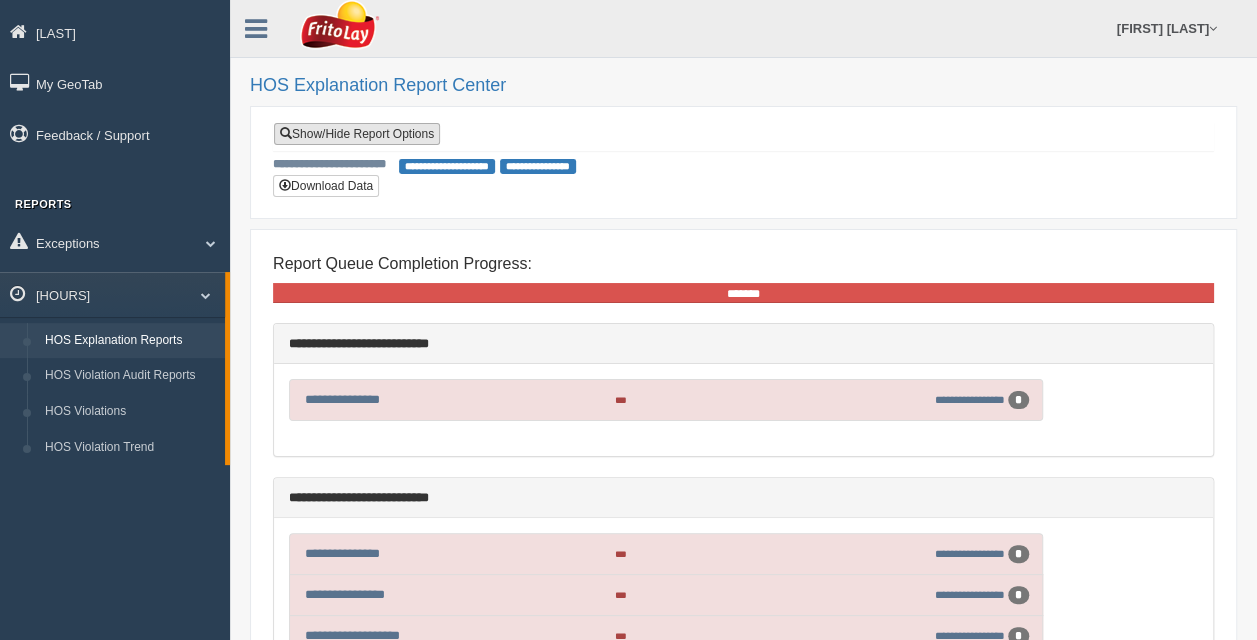 click on "Show/Hide Report Options" at bounding box center [357, 134] 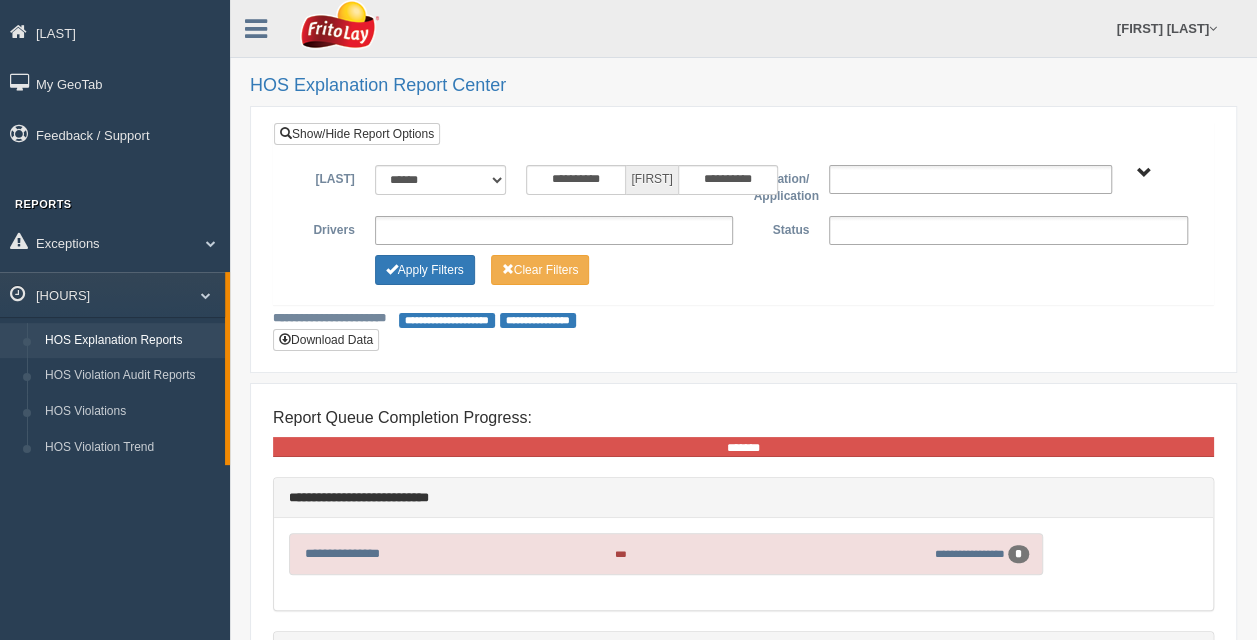 click on "**********" at bounding box center (554, 230) 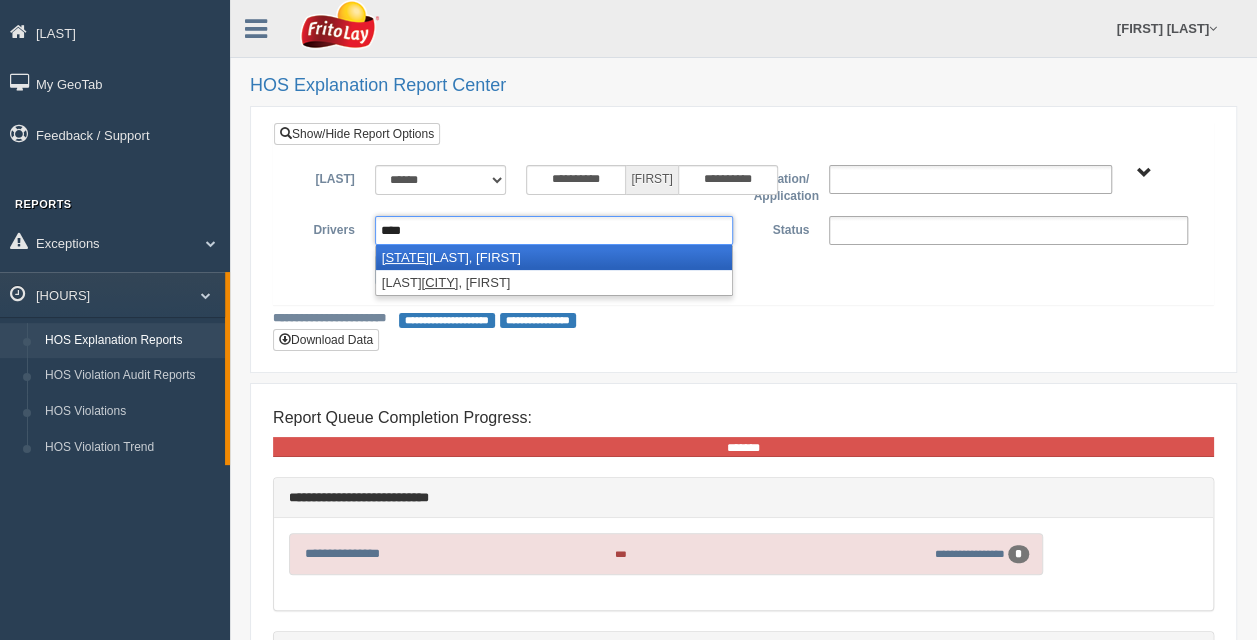 click on "[ACTION]" at bounding box center [534, 270] 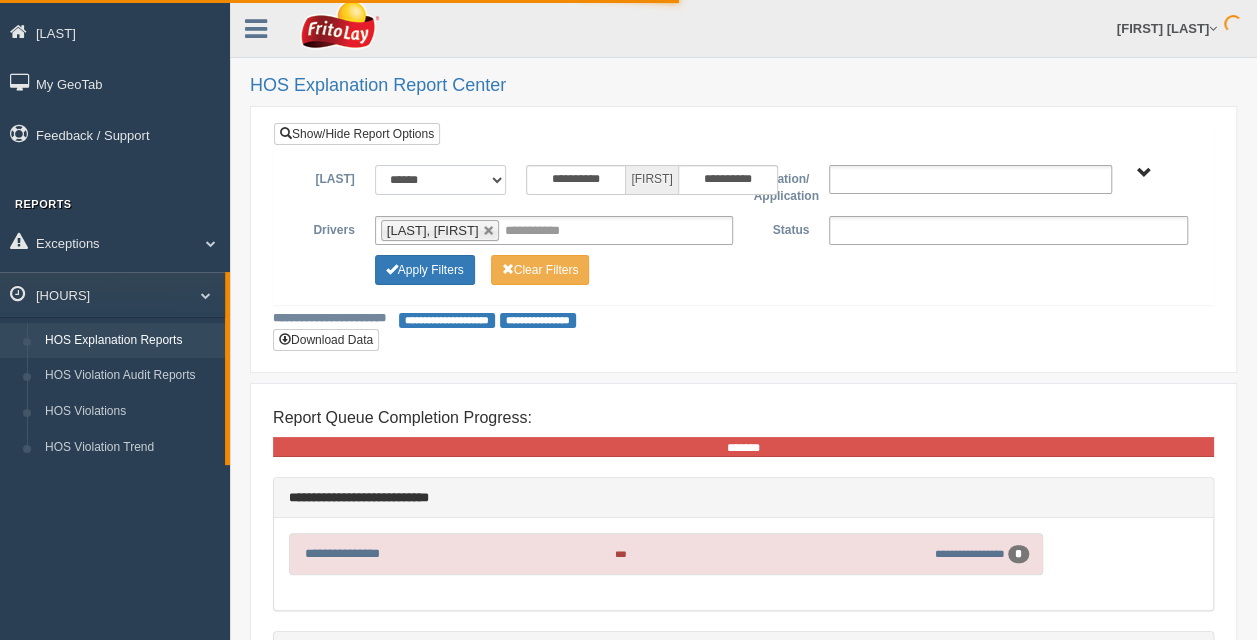 click on "**********" at bounding box center [441, 180] 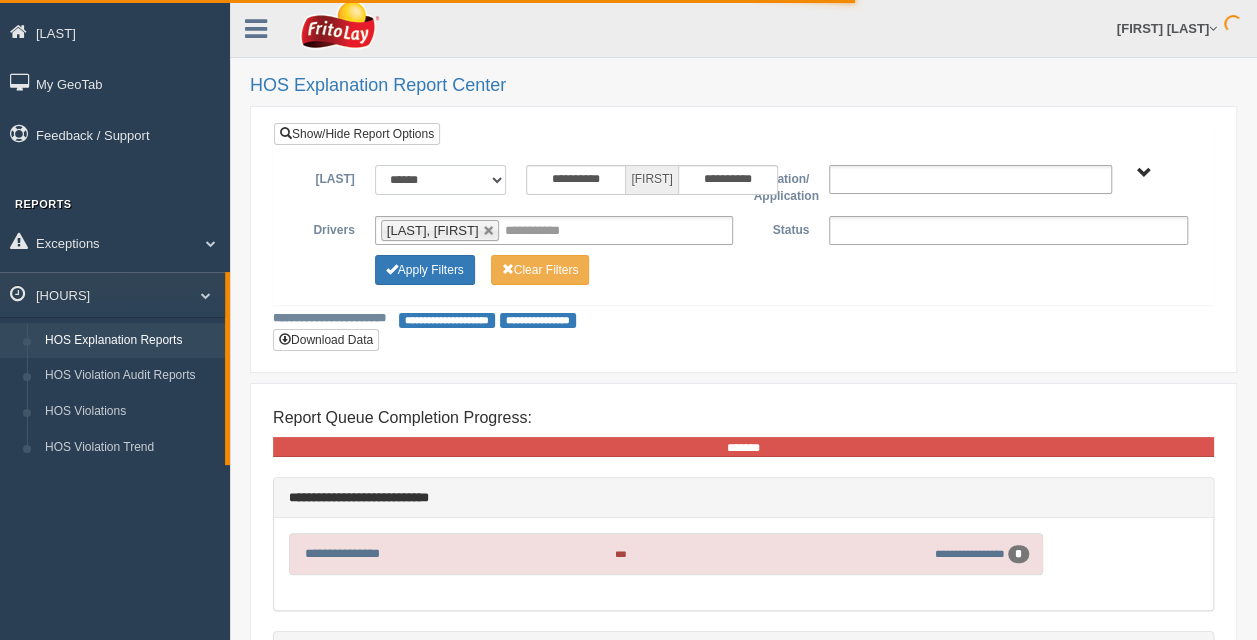 select on "**********" 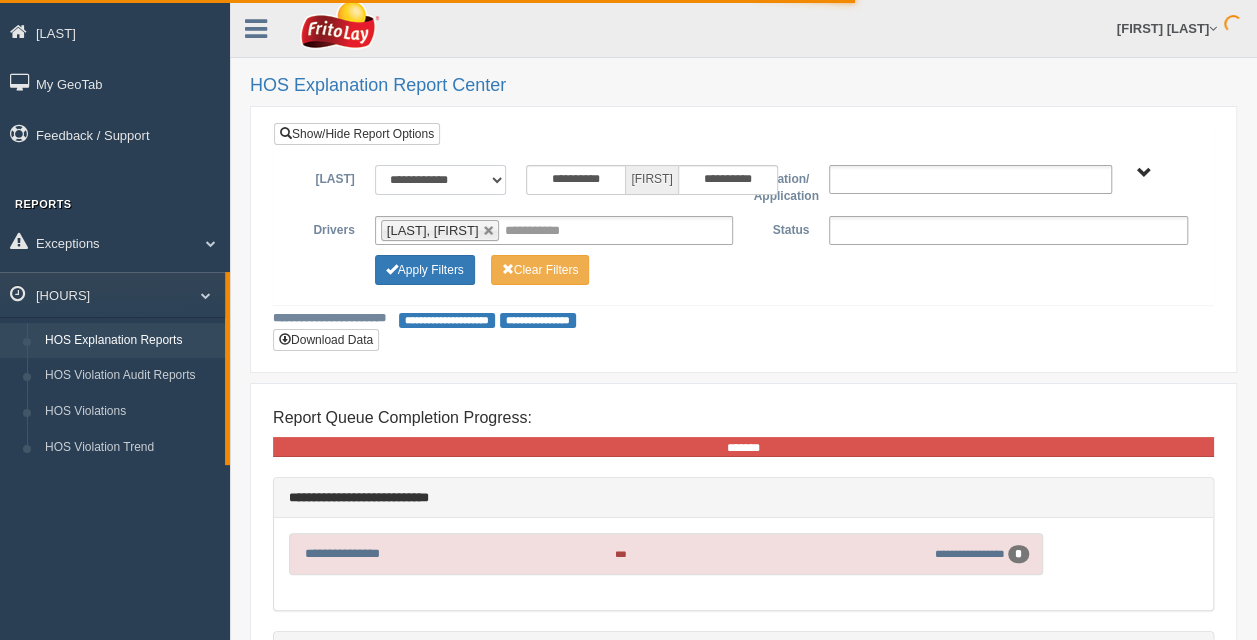click on "**********" at bounding box center [441, 180] 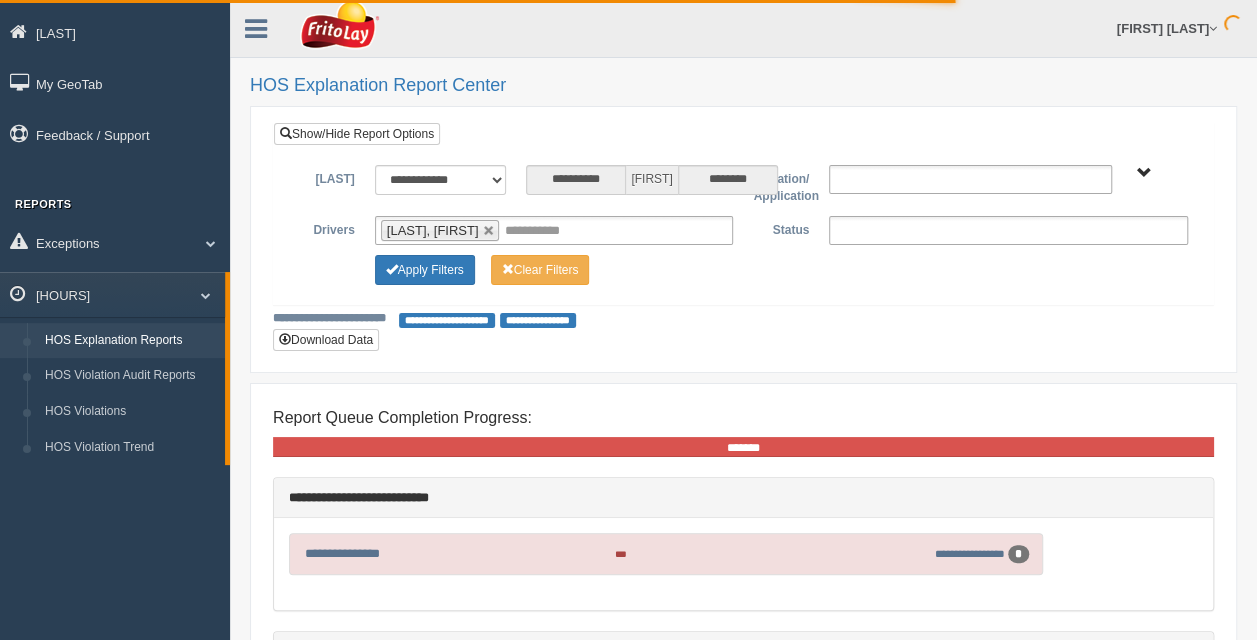 click at bounding box center (1008, 230) 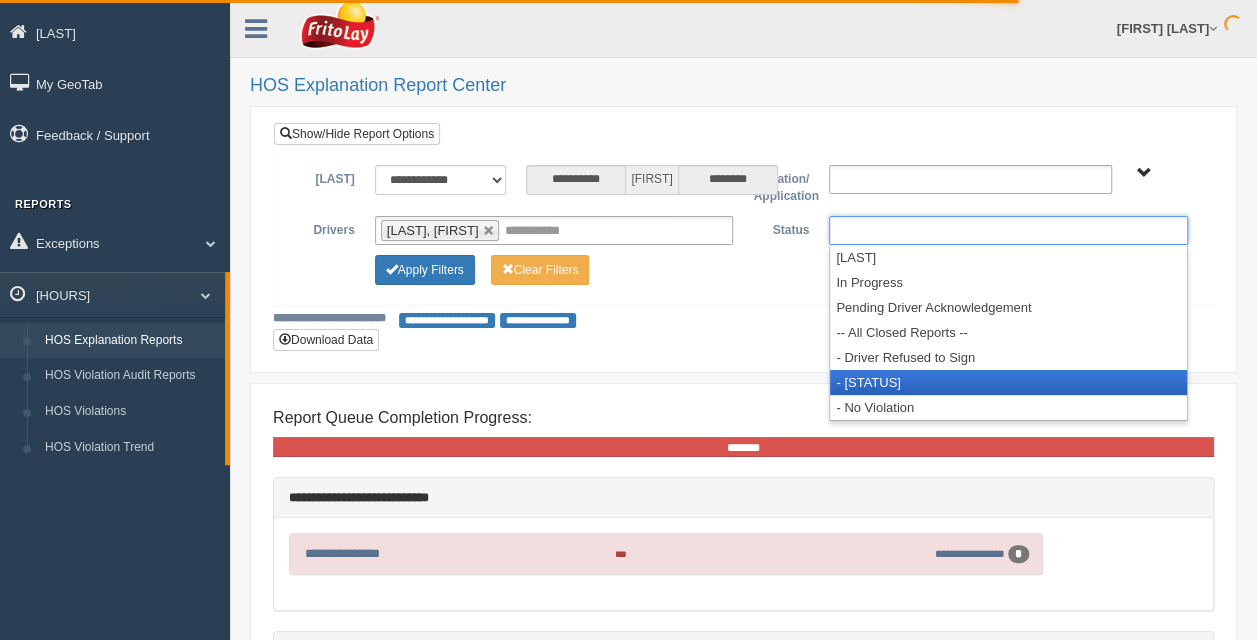 click on "- Completed" at bounding box center (1008, 382) 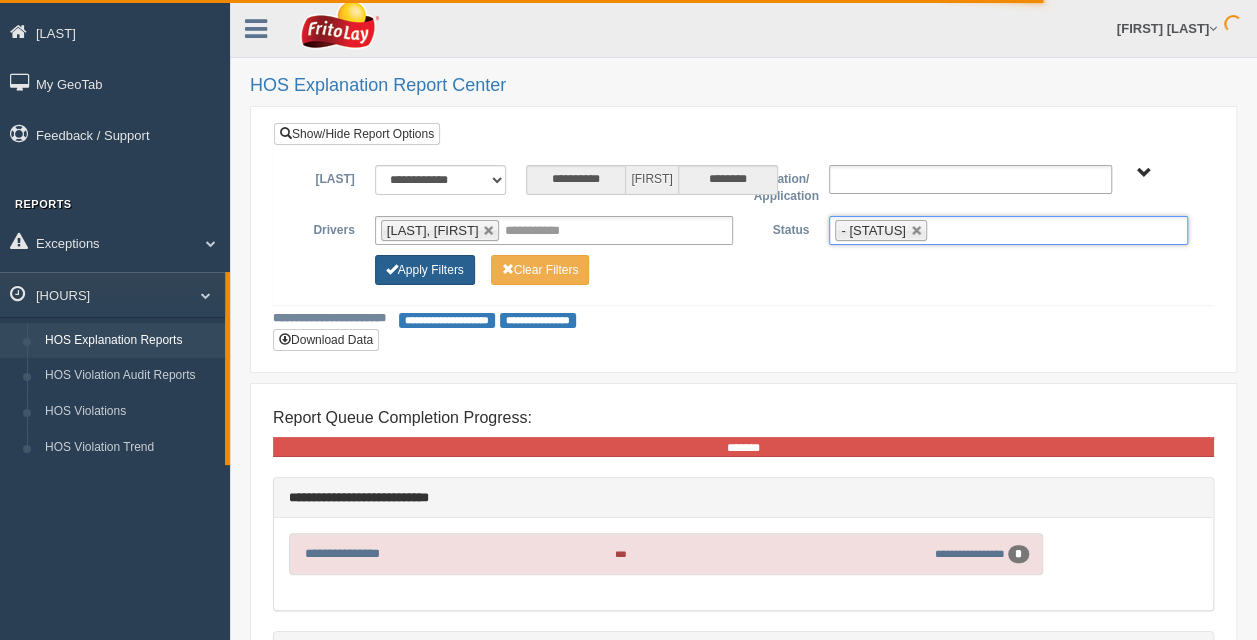click on "Apply Filters" at bounding box center (425, 270) 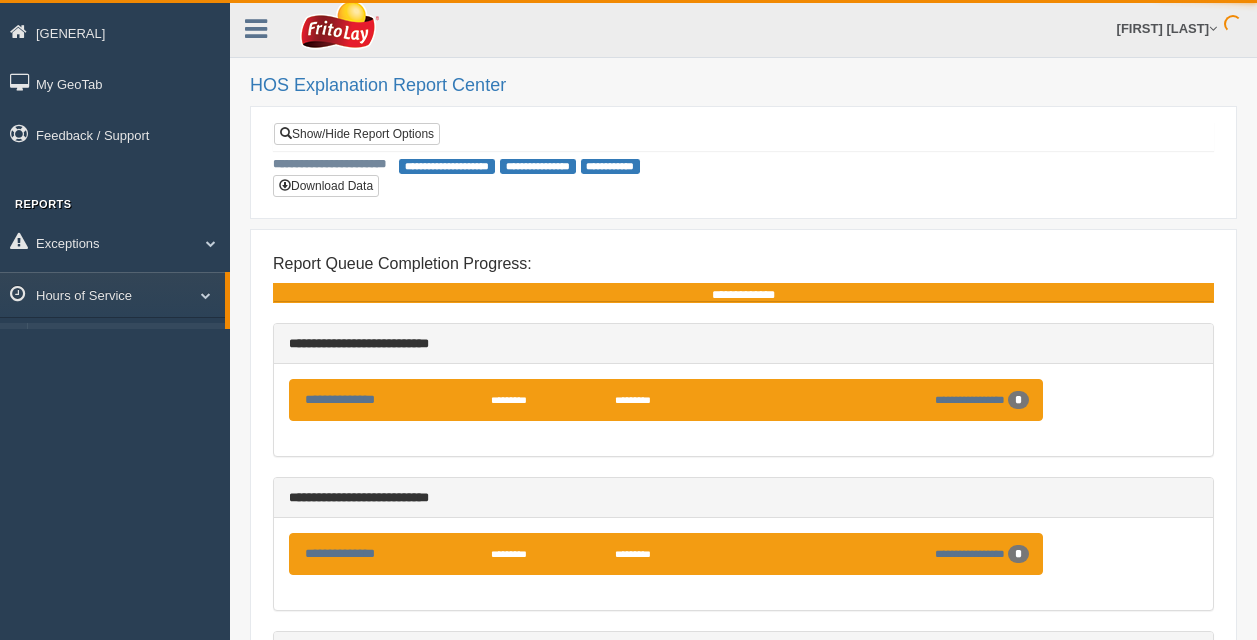 scroll, scrollTop: 0, scrollLeft: 0, axis: both 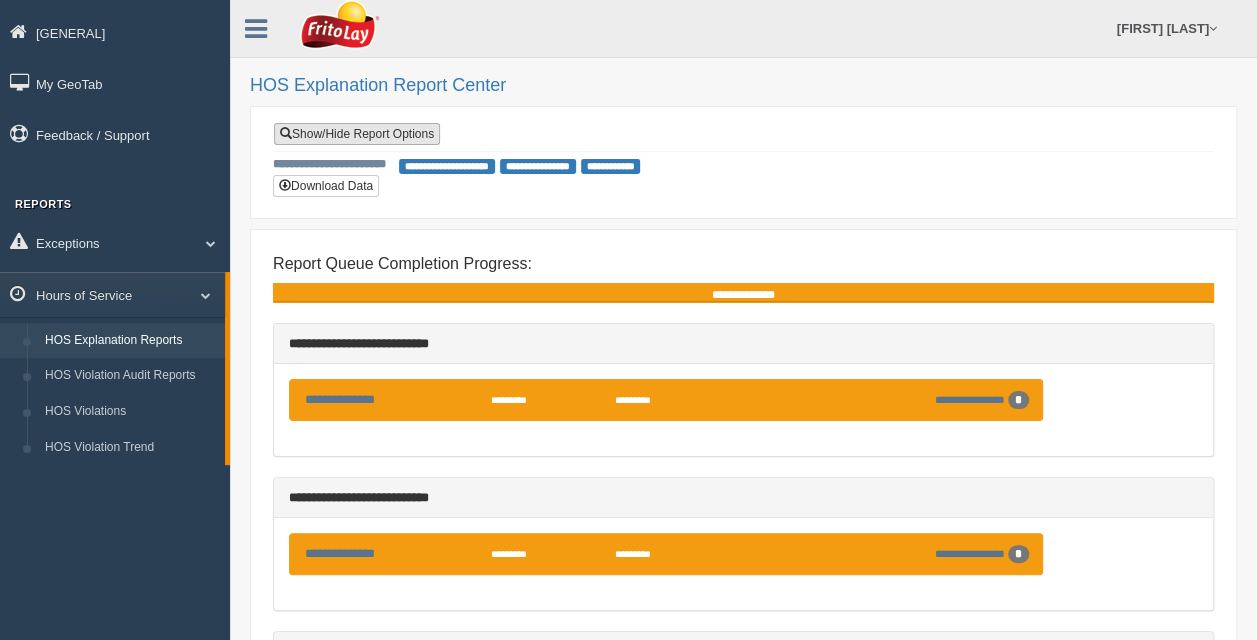 click on "Show/Hide Report Options" at bounding box center (357, 134) 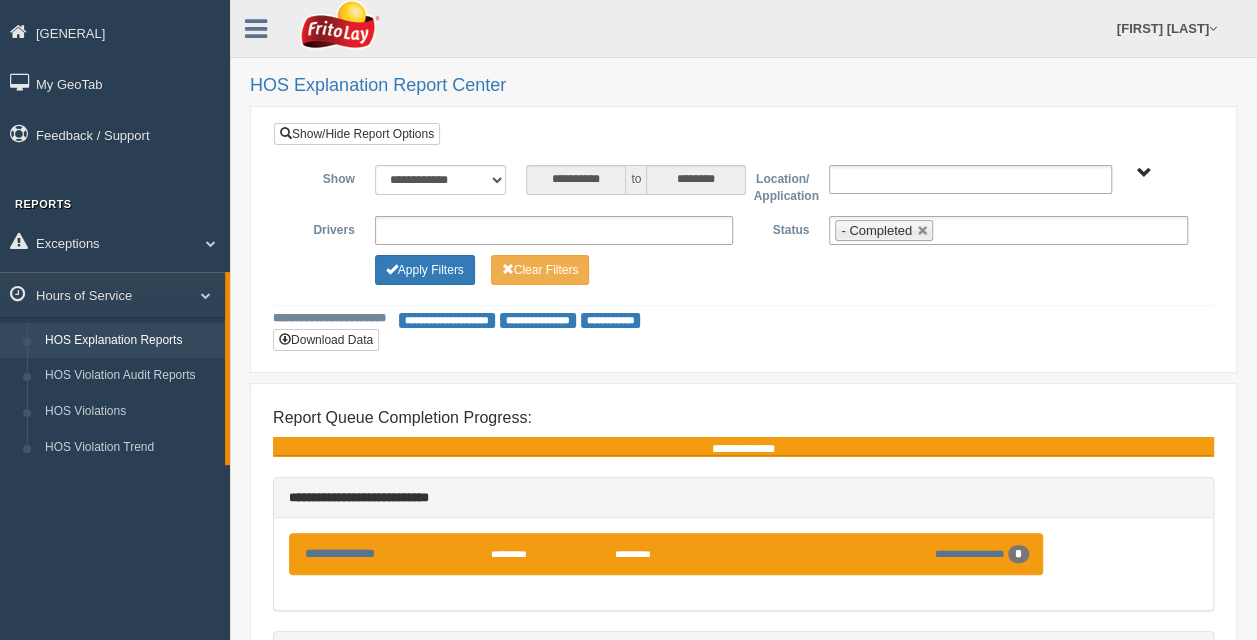 click at bounding box center (554, 230) 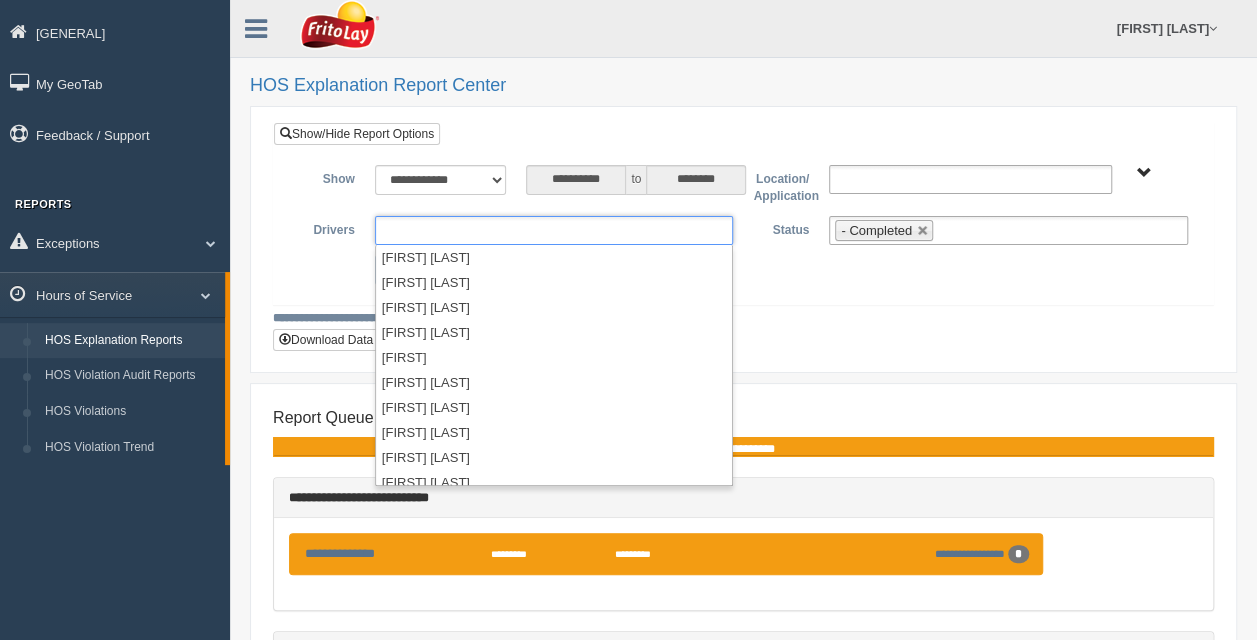 click at bounding box center (554, 230) 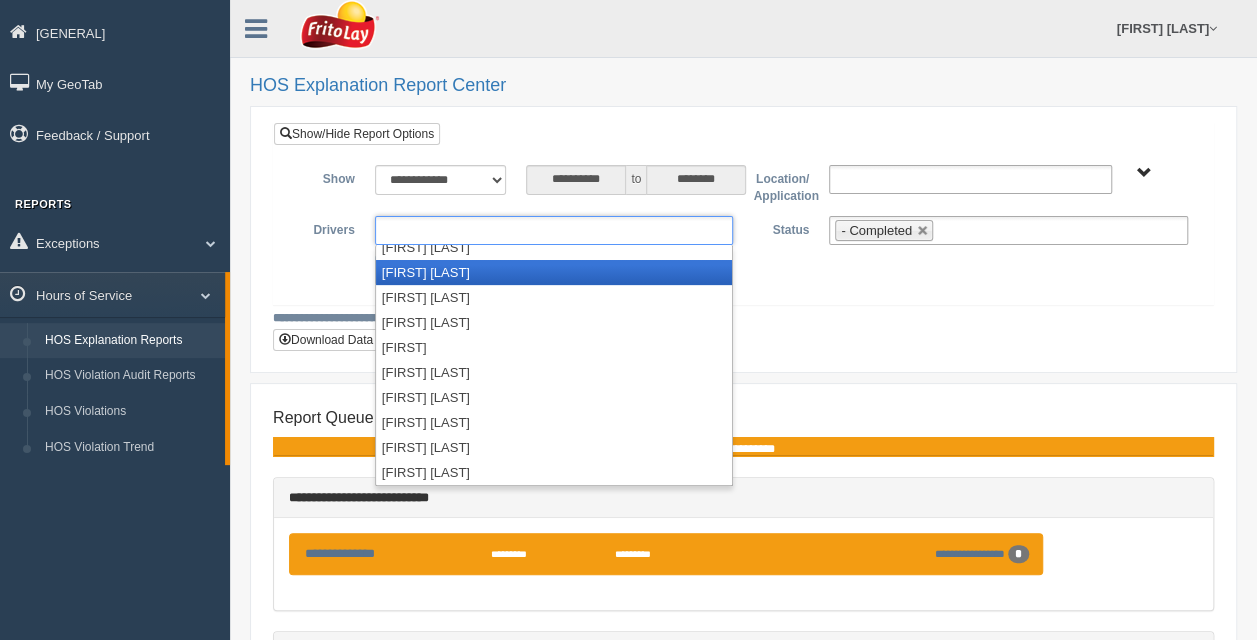 scroll, scrollTop: 0, scrollLeft: 0, axis: both 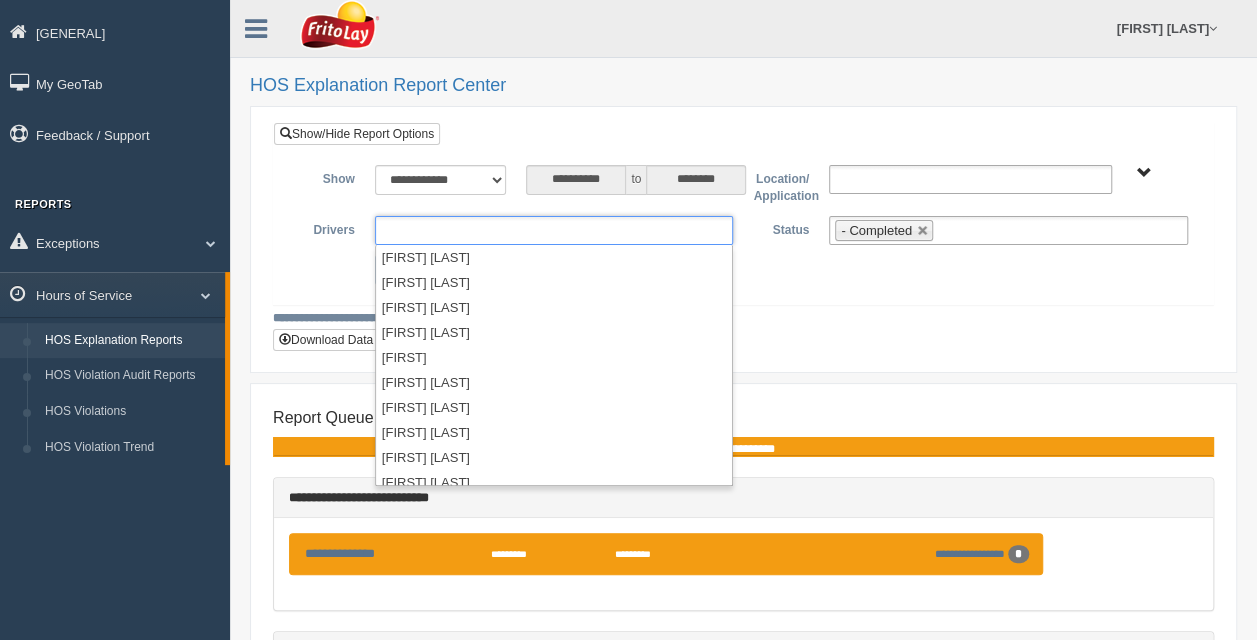 click at bounding box center (554, 230) 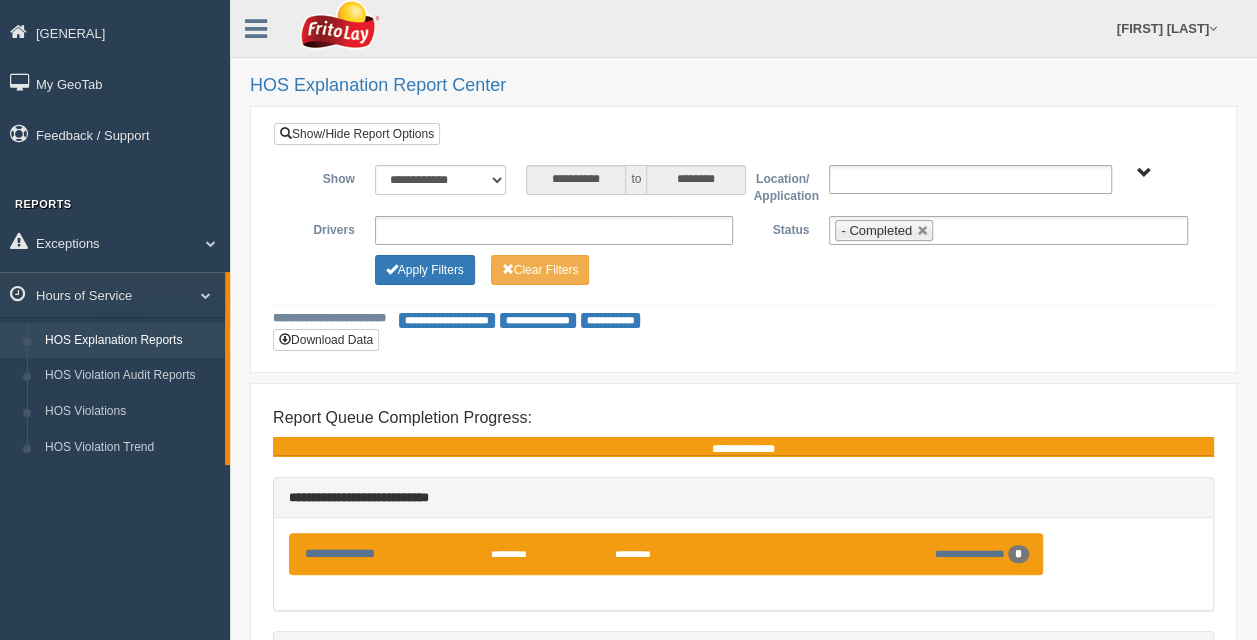 click at bounding box center (554, 230) 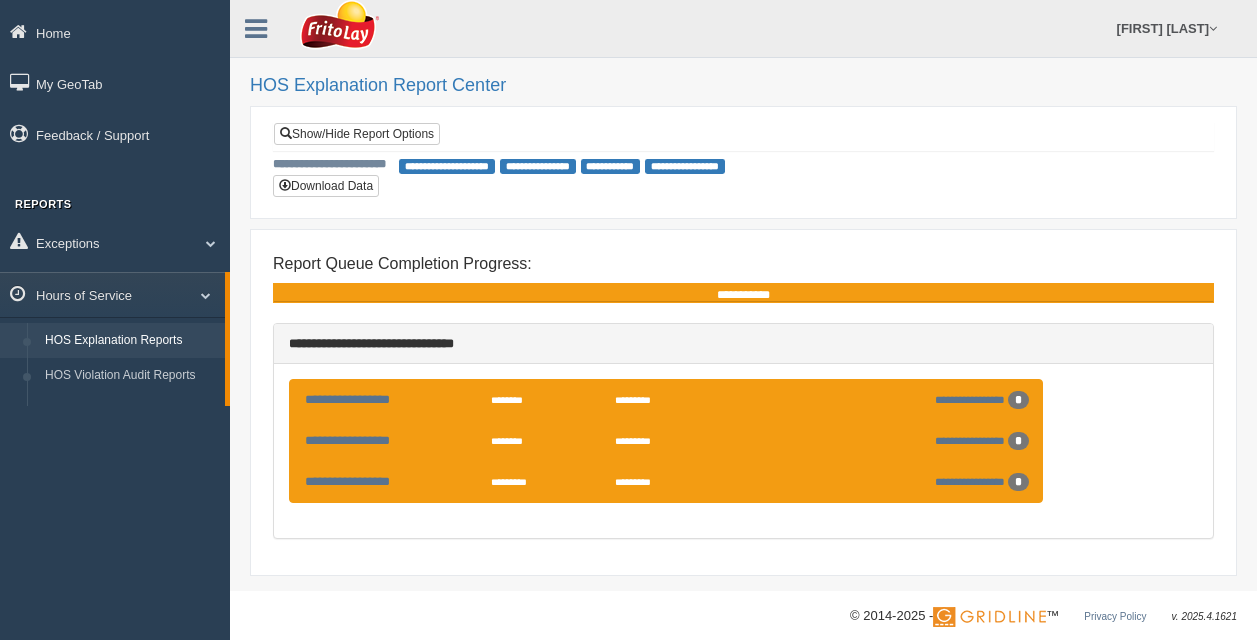 scroll, scrollTop: 0, scrollLeft: 0, axis: both 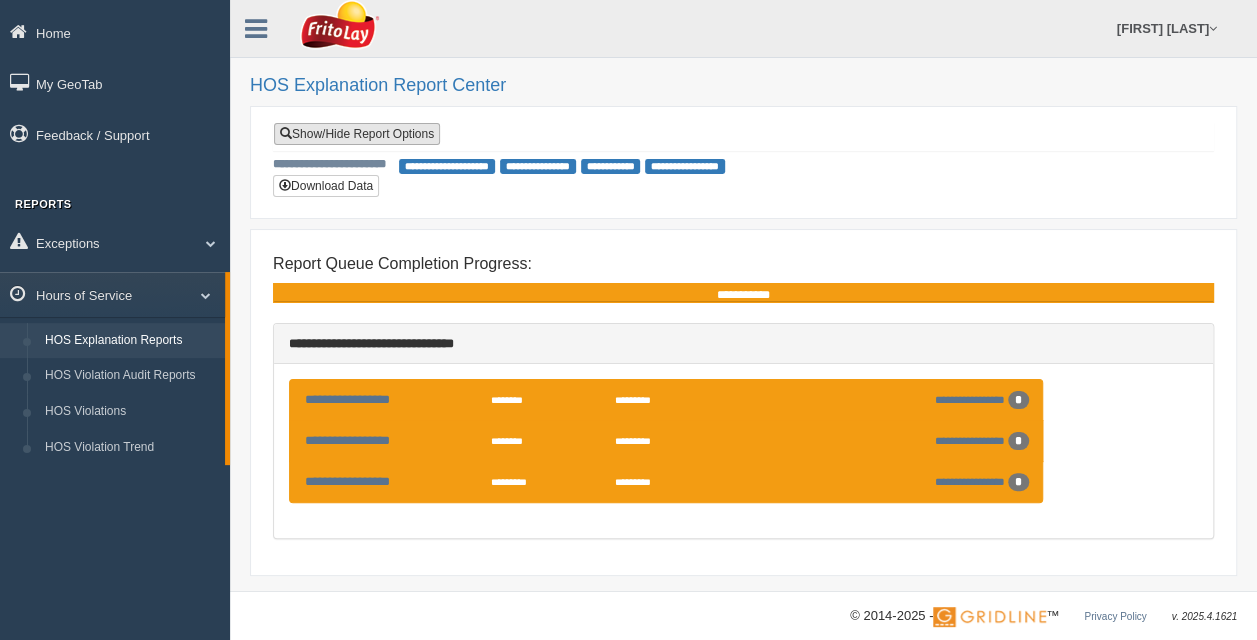 click on "Show/Hide Report Options" at bounding box center (357, 134) 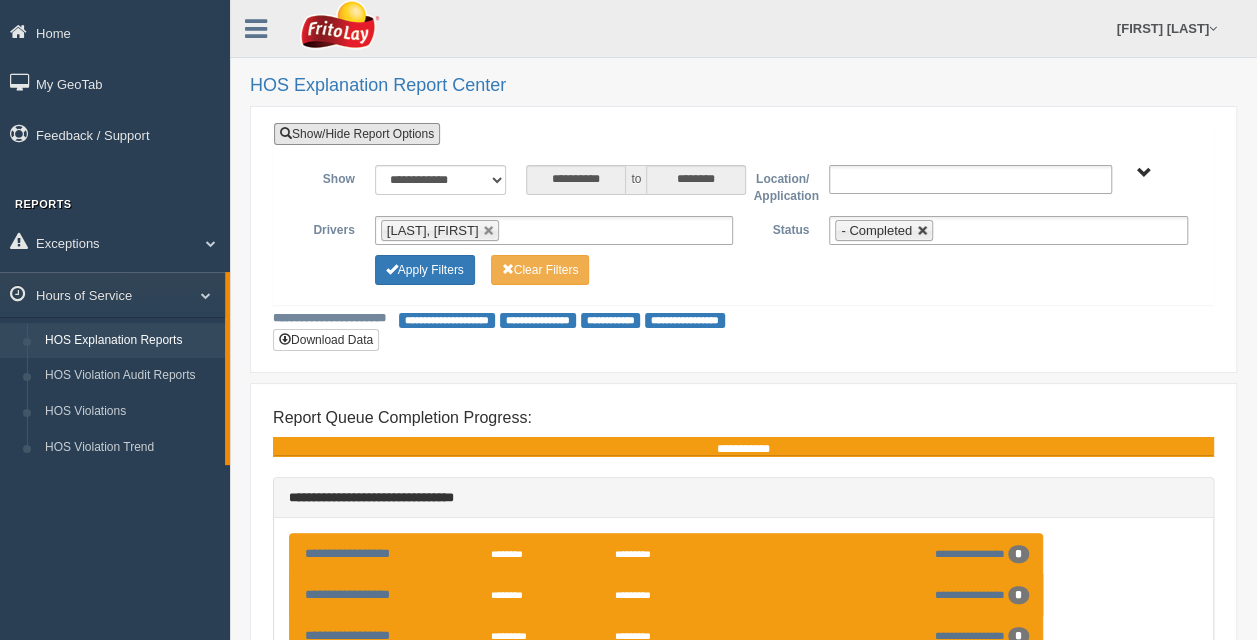 click at bounding box center [923, 231] 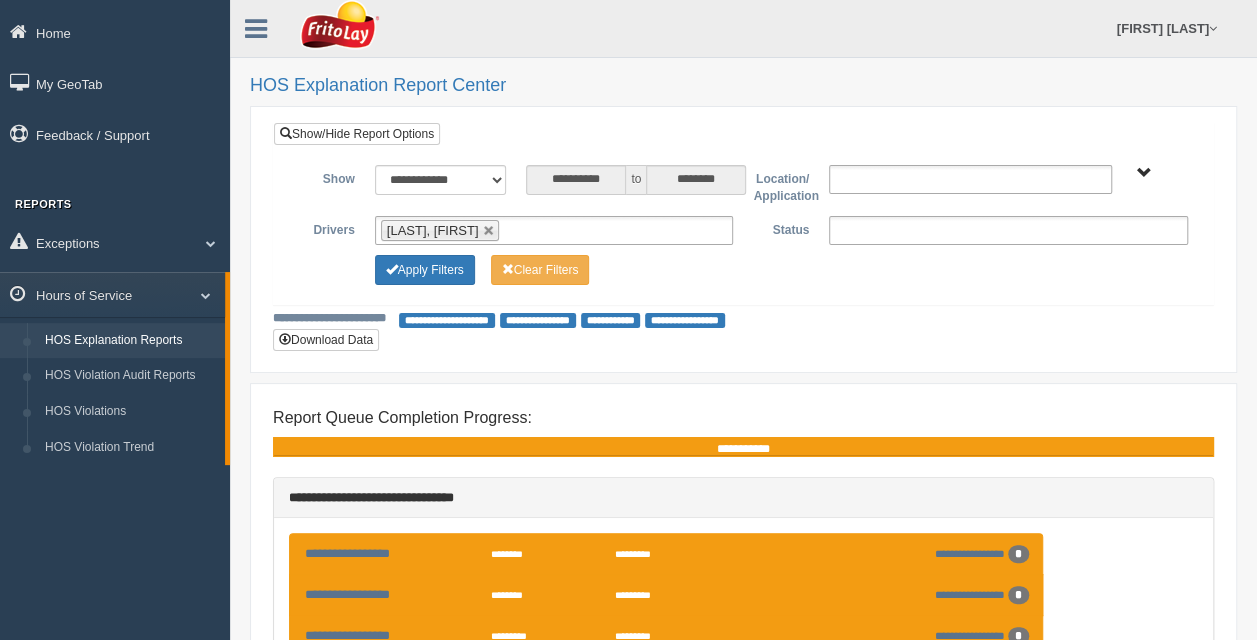 click at bounding box center [897, 230] 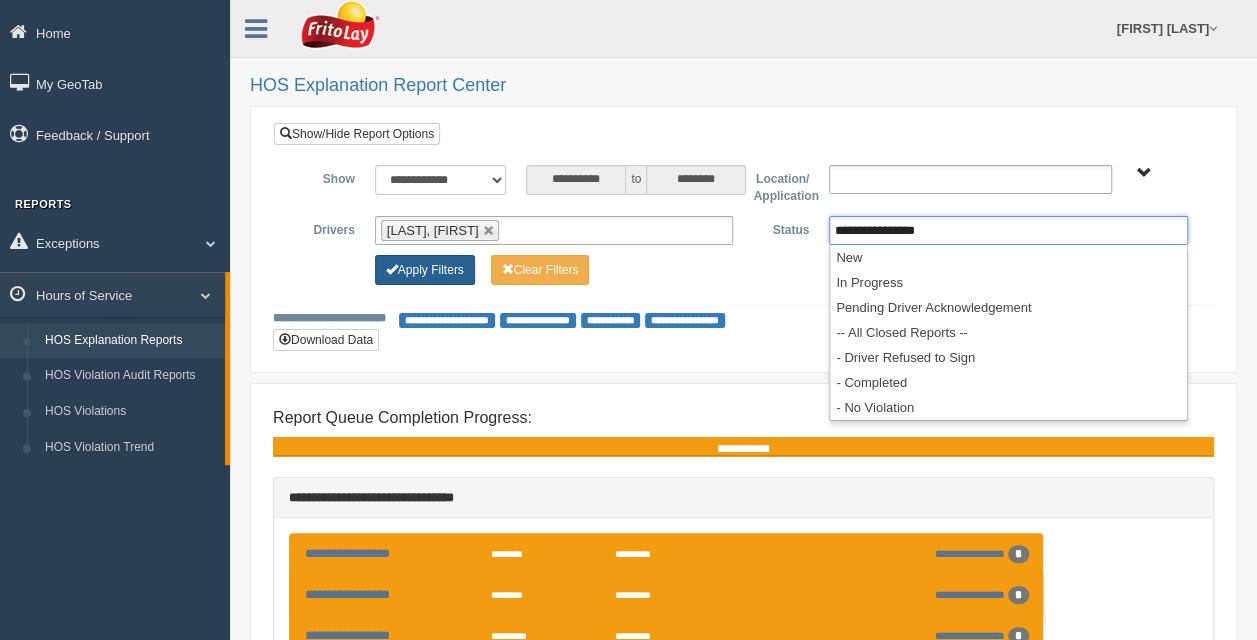 click on "Apply Filters" at bounding box center [425, 270] 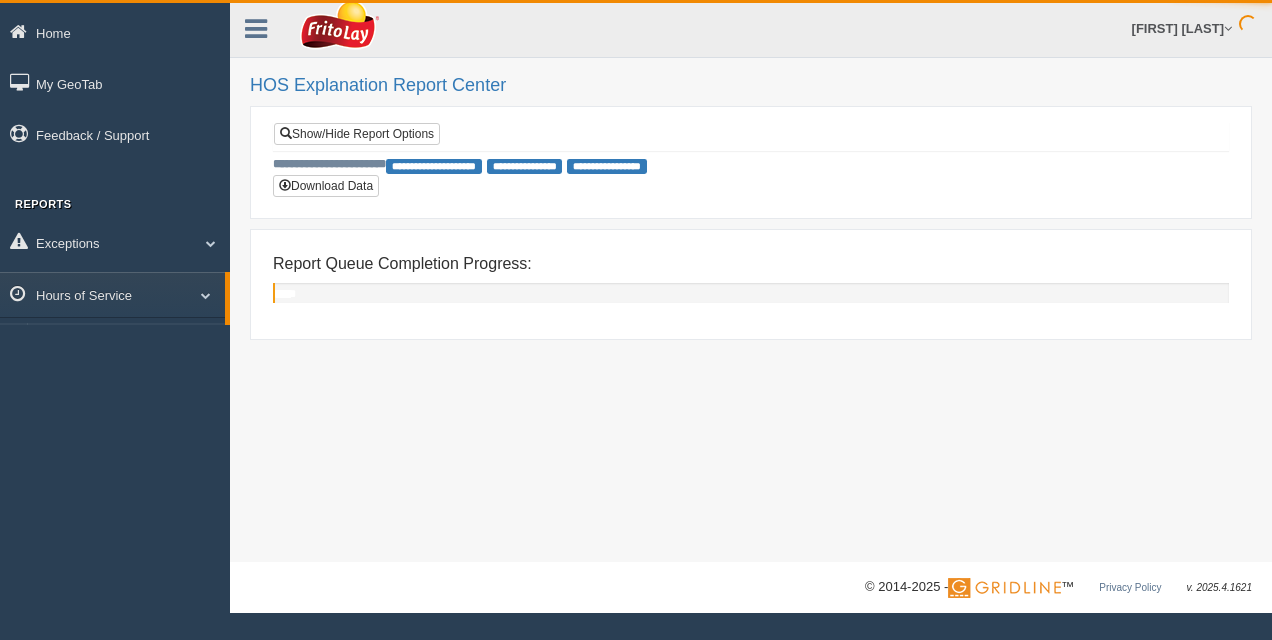 scroll, scrollTop: 0, scrollLeft: 0, axis: both 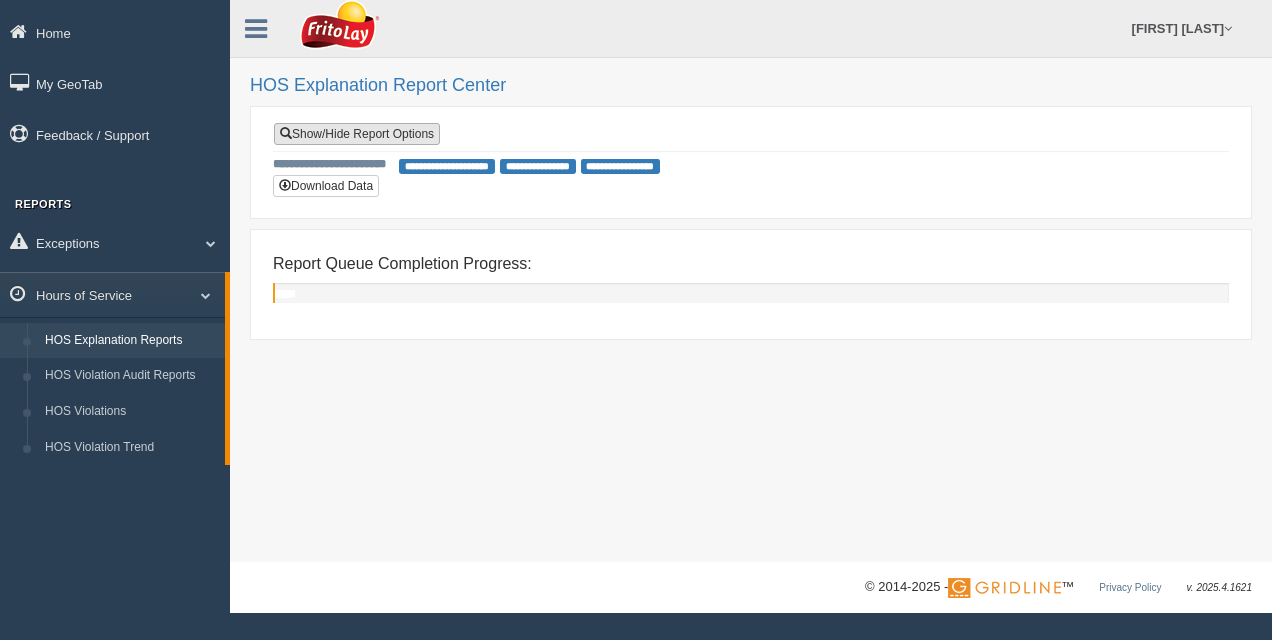 click on "Show/Hide Report Options" at bounding box center (357, 134) 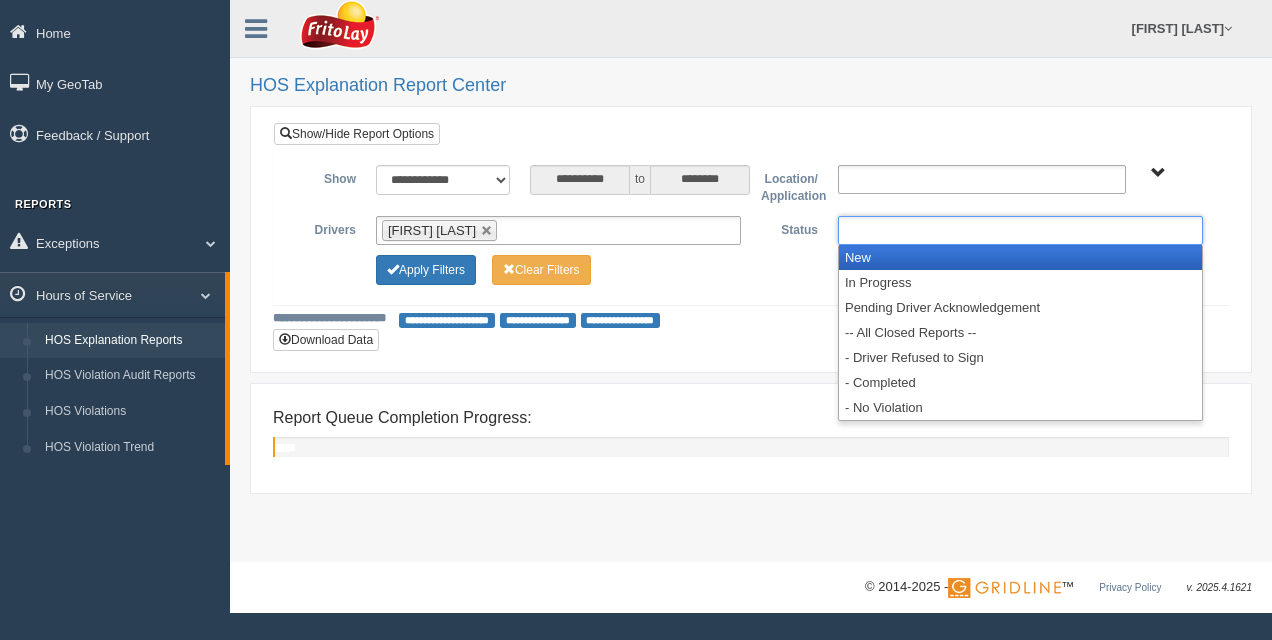 click at bounding box center (1020, 230) 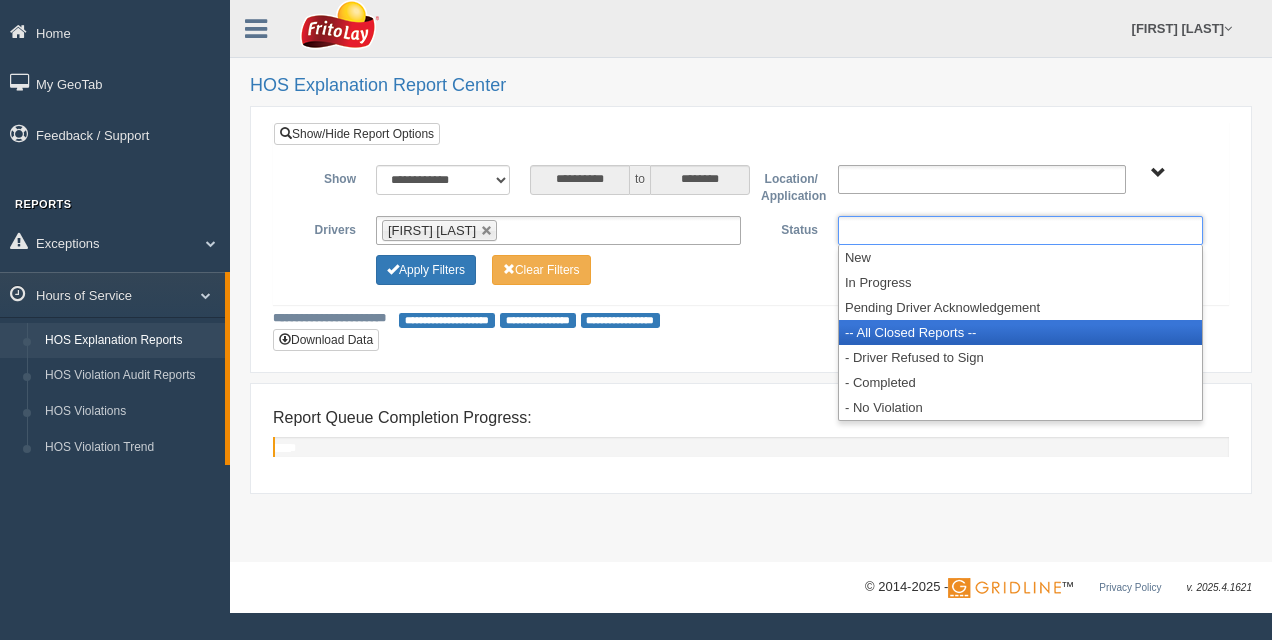 click on "-- All Closed Reports --" at bounding box center [1020, 332] 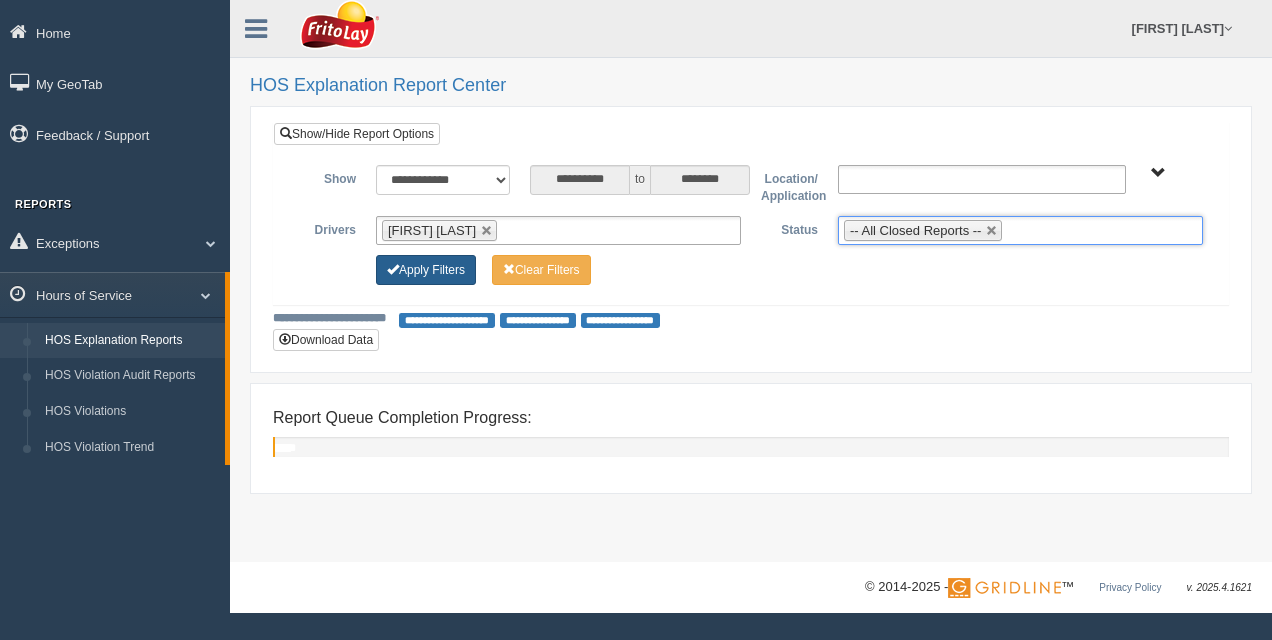 click on "Apply Filters" at bounding box center (426, 270) 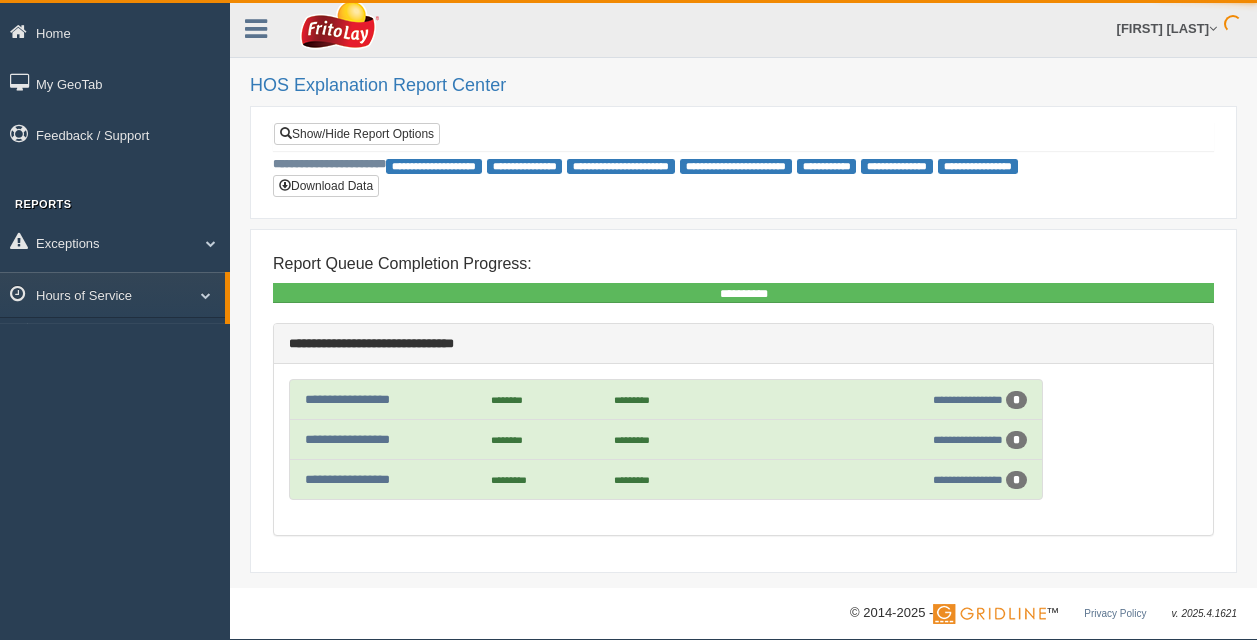 scroll, scrollTop: 0, scrollLeft: 0, axis: both 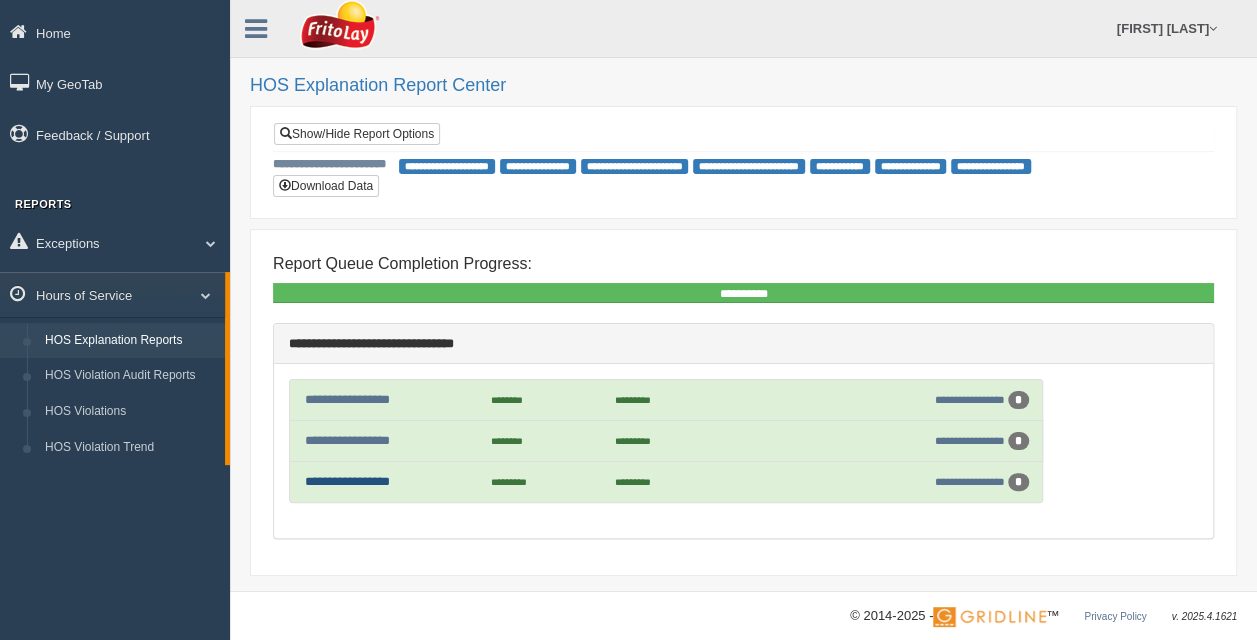 click on "**********" at bounding box center [347, 481] 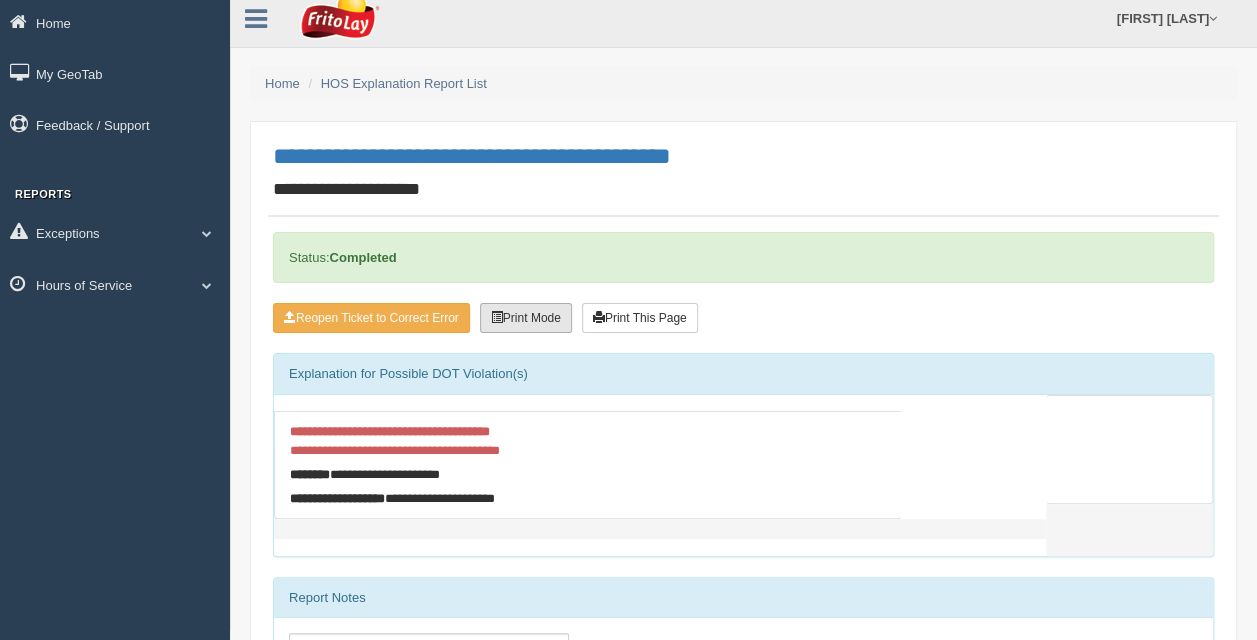 scroll, scrollTop: 0, scrollLeft: 0, axis: both 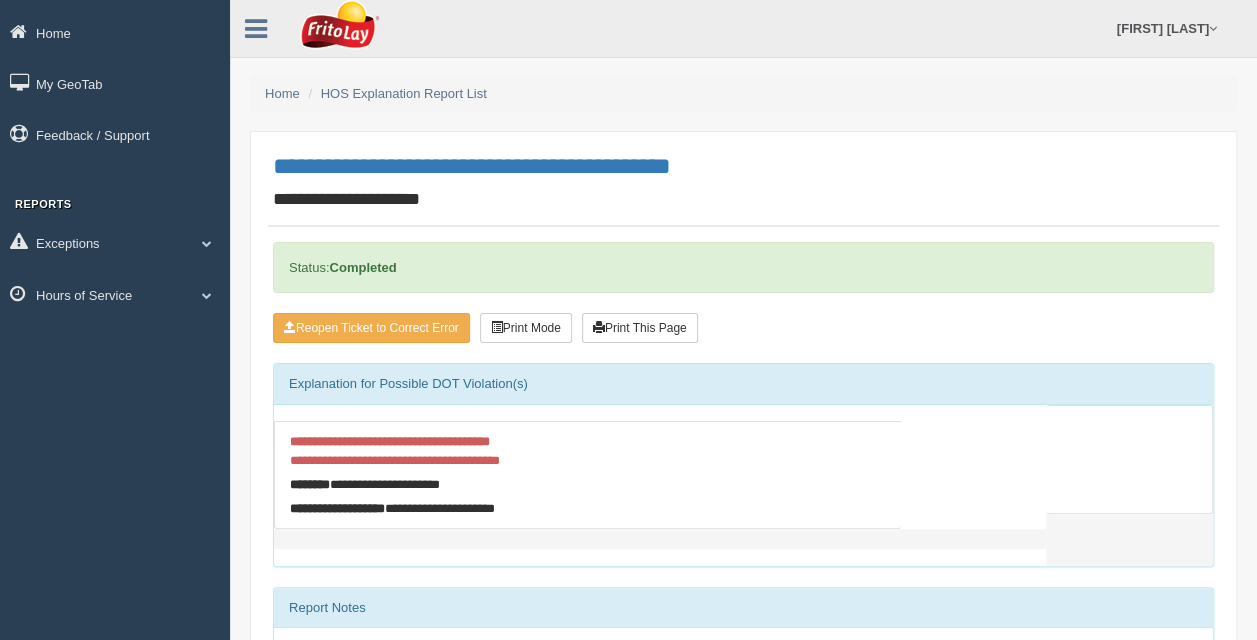 click on "**********" at bounding box center (743, 166) 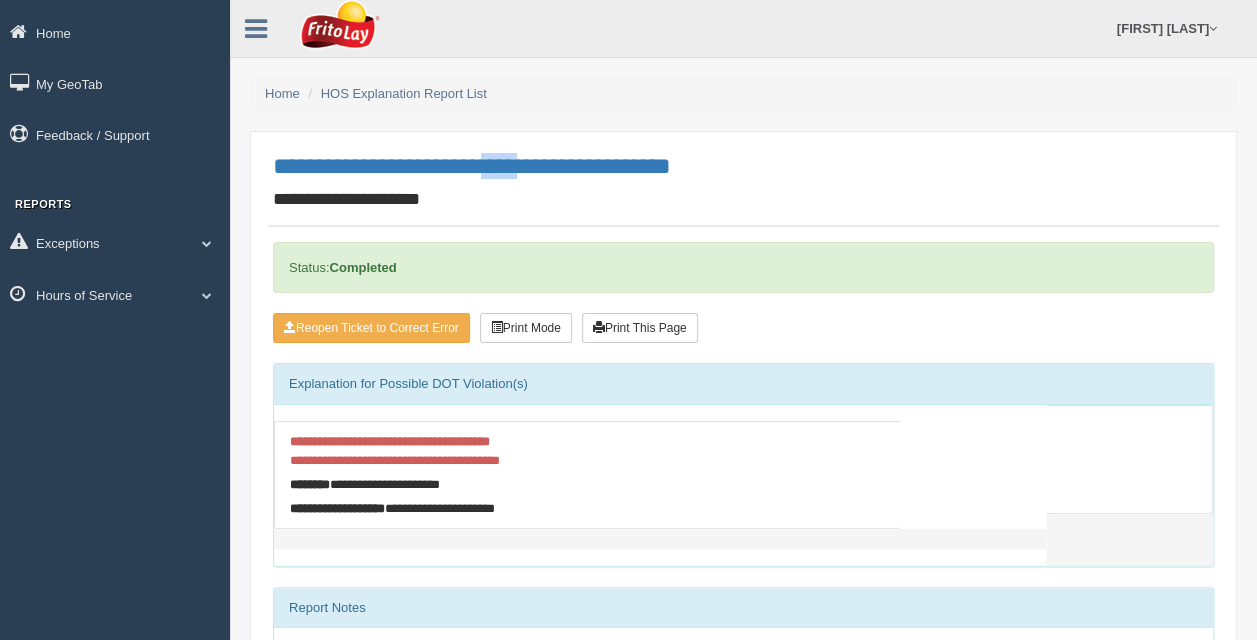 click on "**********" at bounding box center [743, 166] 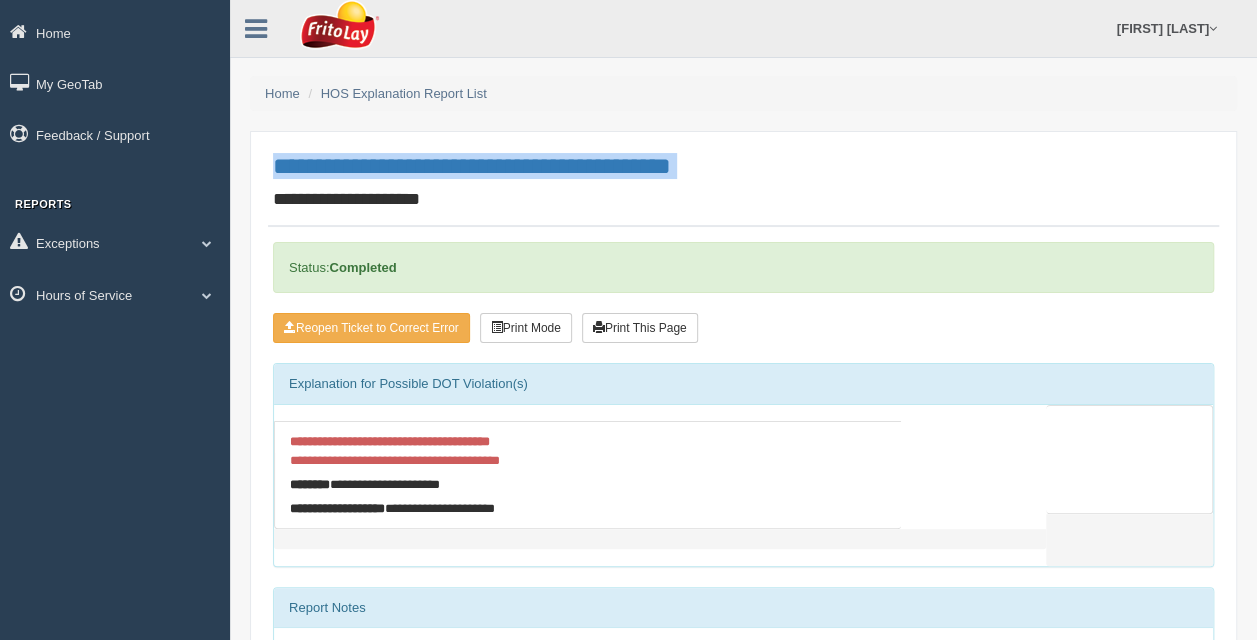 click on "**********" at bounding box center [743, 166] 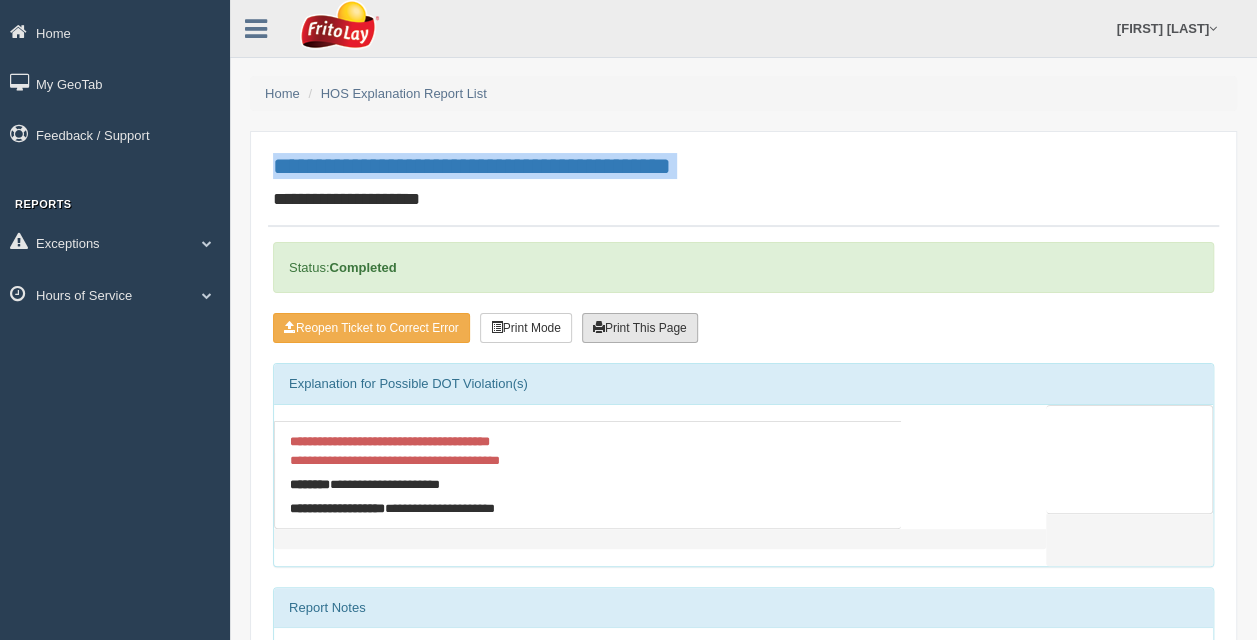 click on "Print This Page" at bounding box center (640, 328) 